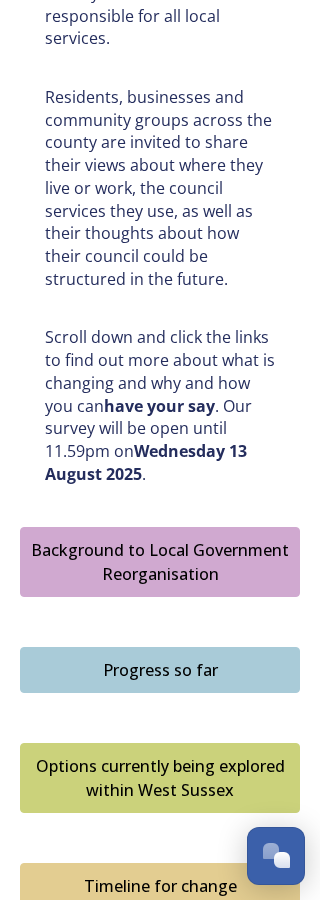 scroll, scrollTop: 1077, scrollLeft: 0, axis: vertical 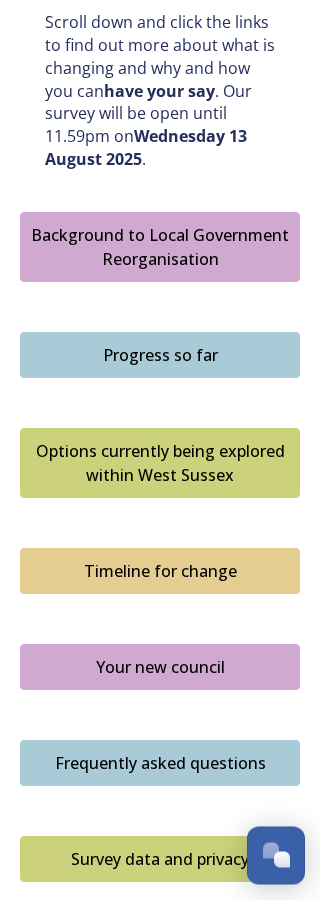 click on "Timeline for change" at bounding box center [160, 572] 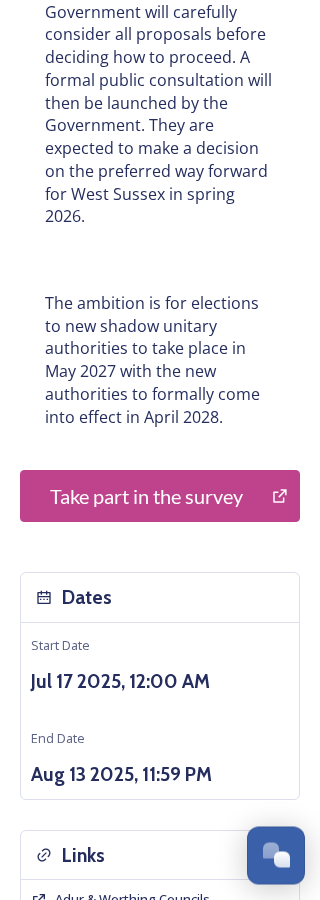 scroll, scrollTop: 1003, scrollLeft: 0, axis: vertical 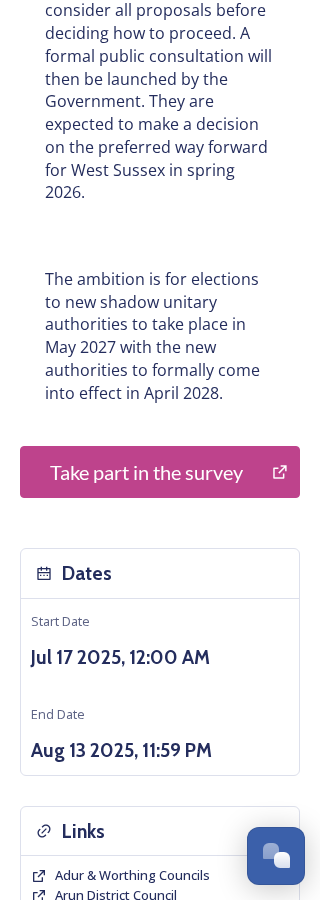 click on "Take part in the survey" at bounding box center [146, 472] 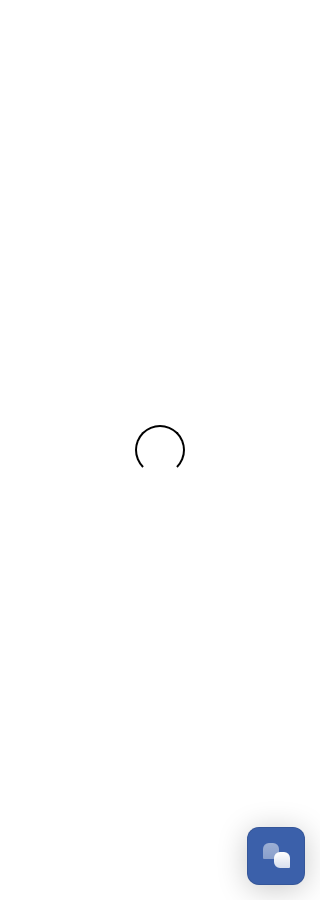 scroll, scrollTop: 1, scrollLeft: 0, axis: vertical 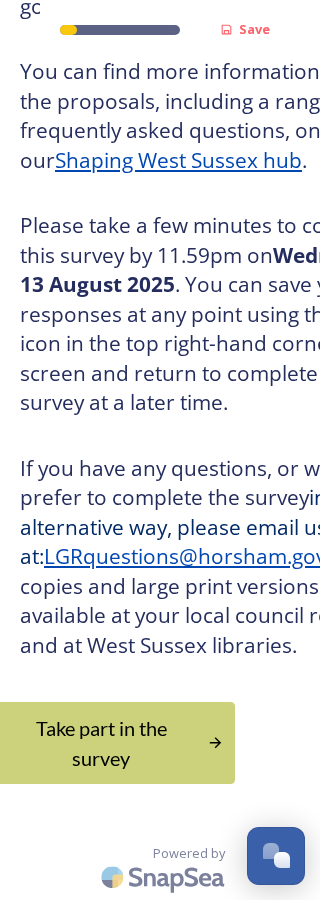 click on "Take part in the survey" at bounding box center (101, 743) 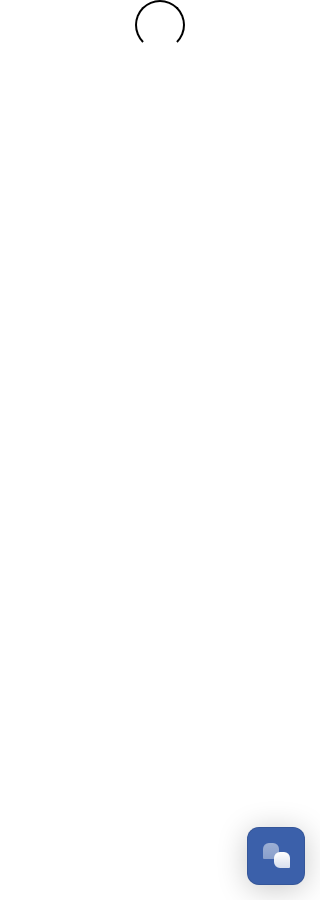 scroll, scrollTop: 0, scrollLeft: 0, axis: both 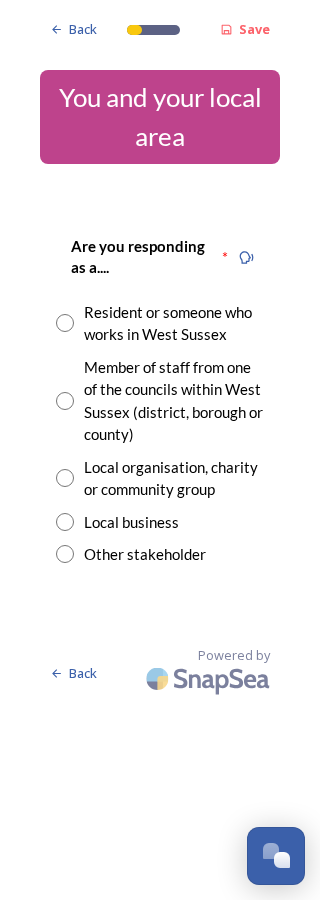 click on "Resident or someone who works in West Sussex" at bounding box center [174, 323] 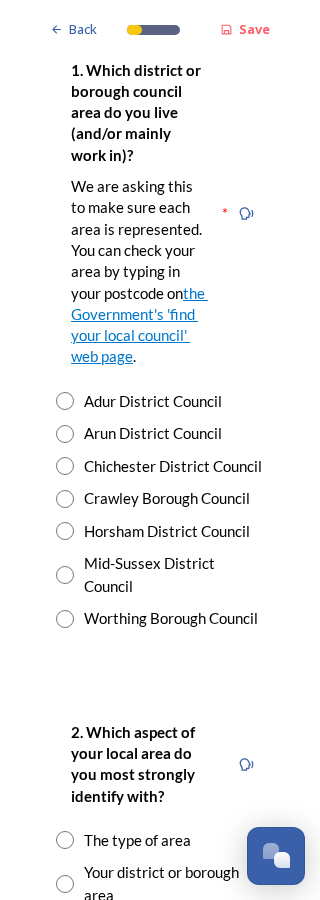 scroll, scrollTop: 601, scrollLeft: 0, axis: vertical 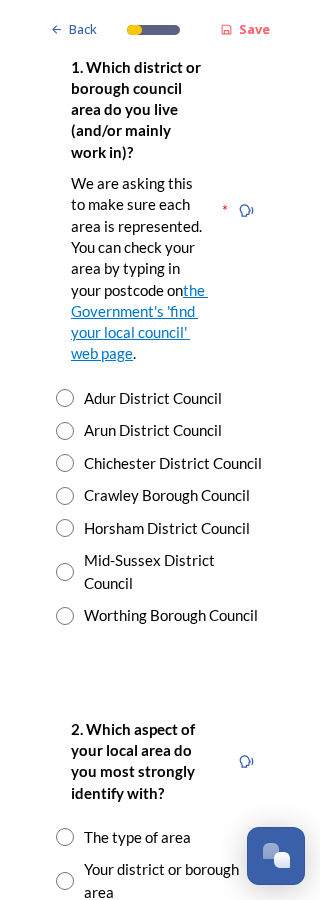 click at bounding box center [65, 572] 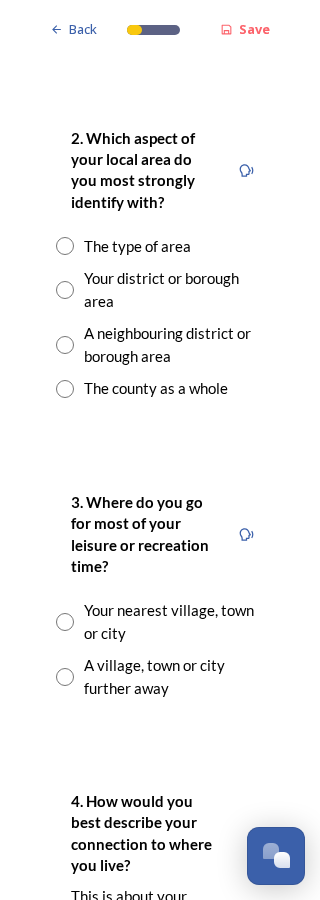 scroll, scrollTop: 1193, scrollLeft: 0, axis: vertical 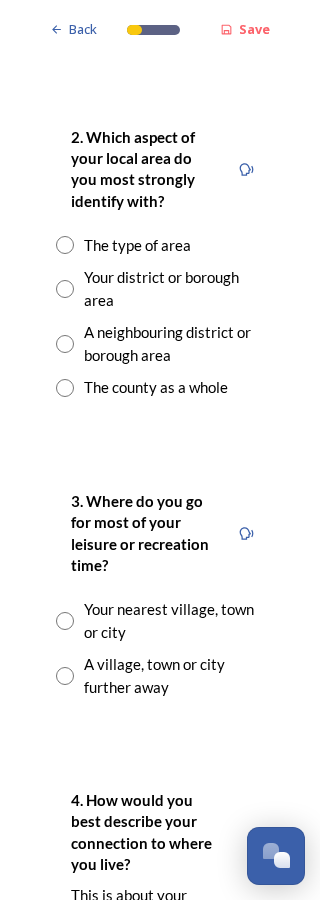 click on "Your nearest village, town or city" at bounding box center [174, 620] 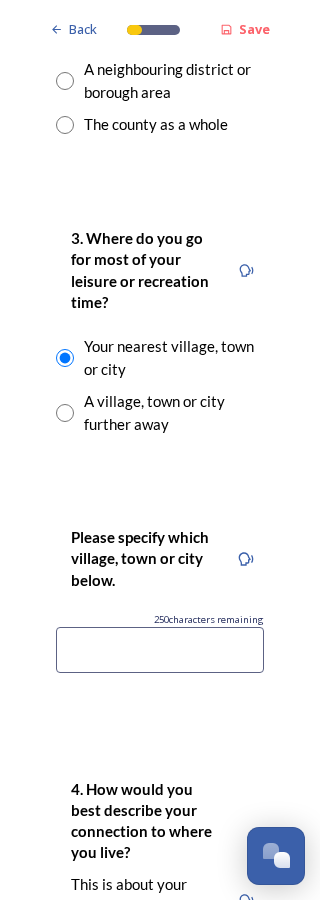 scroll, scrollTop: 1457, scrollLeft: 0, axis: vertical 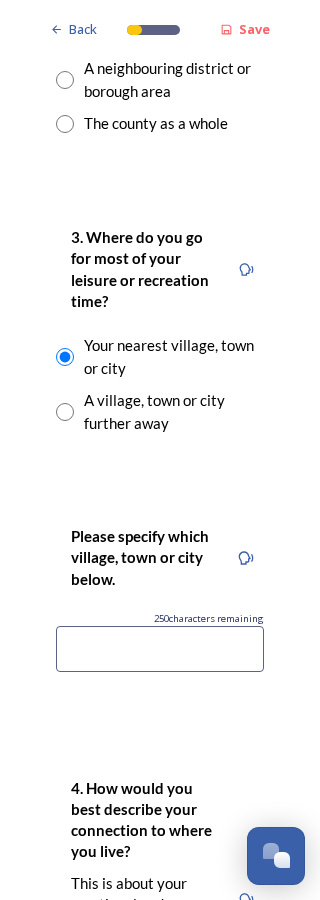 click at bounding box center [160, 649] 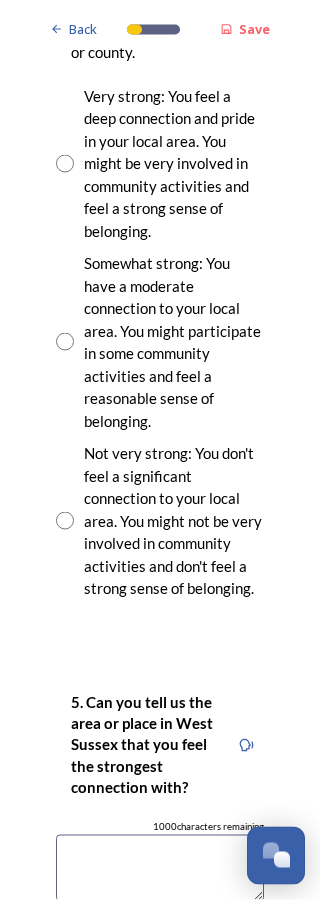 scroll, scrollTop: 2416, scrollLeft: 0, axis: vertical 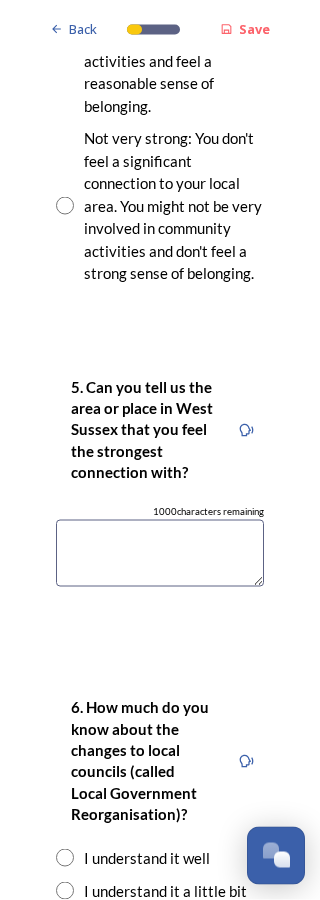 click at bounding box center [160, 553] 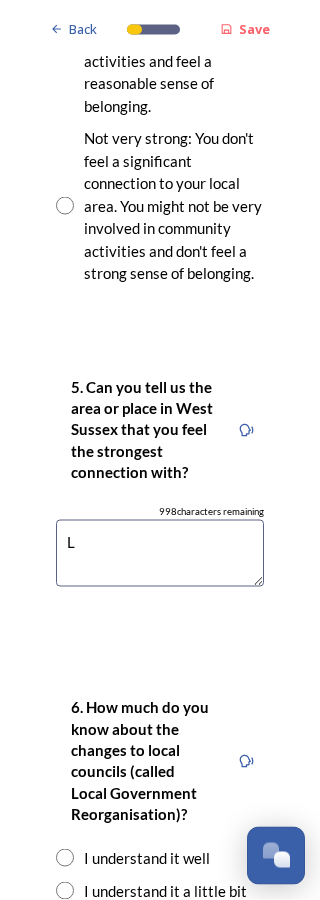 scroll, scrollTop: 9, scrollLeft: 0, axis: vertical 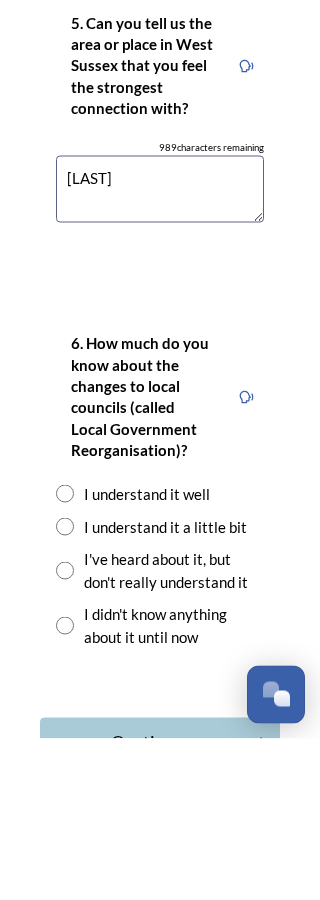 type on "Lindfield" 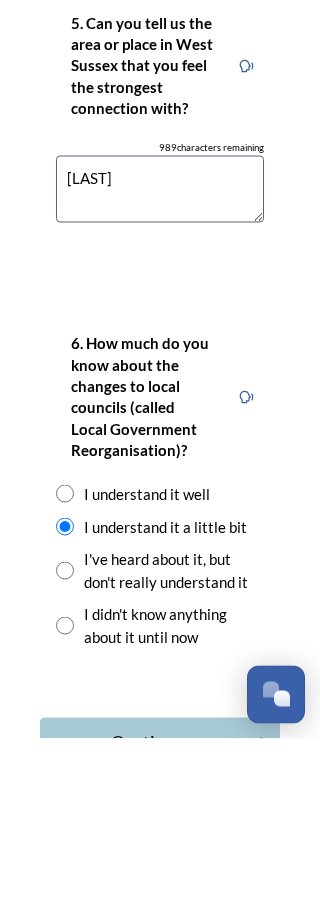 scroll, scrollTop: 98, scrollLeft: 0, axis: vertical 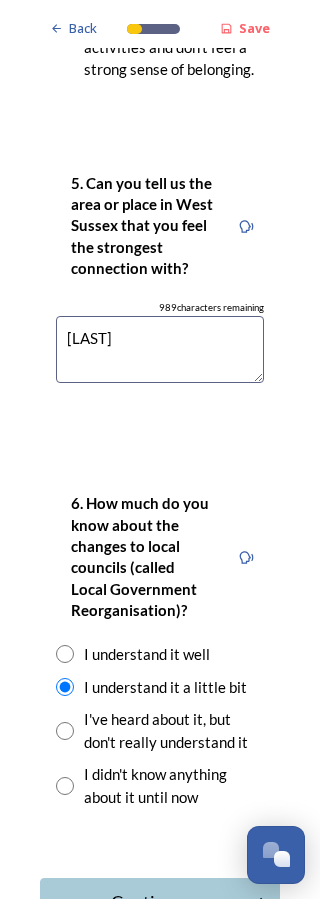 click at bounding box center (65, 655) 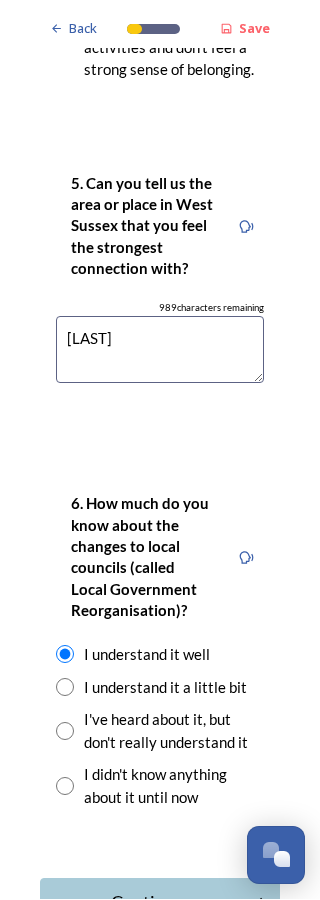 click on "Continue" at bounding box center [147, 903] 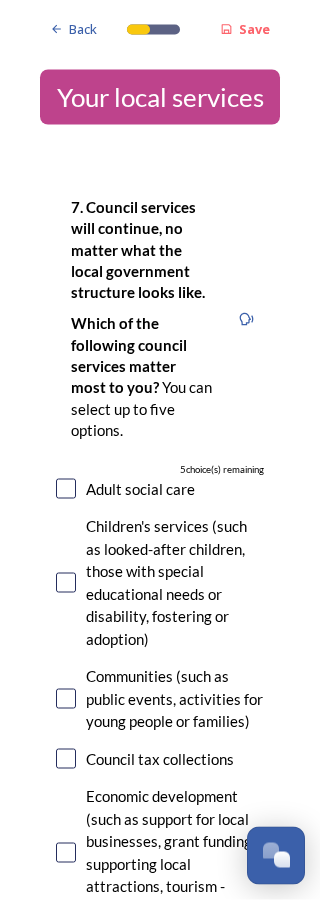 scroll, scrollTop: 0, scrollLeft: 0, axis: both 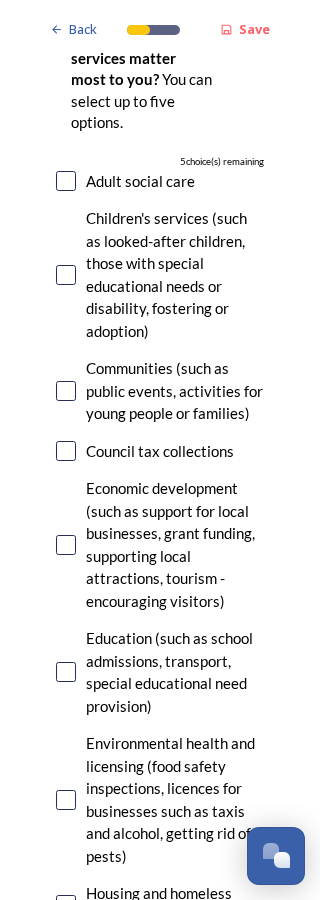 click on "7. Council services will continue, no matter what the local government structure looks like.  ﻿﻿Which of the following council services matter most to you?  You can select up to five options. 5  choice(s) remaining Adult social care   Children's services (such as looked-after children, those with special educational needs or disability, fostering or adoption) Communities (such as public events, activities for young people or families) Council tax collections Economic development (such as support for local businesses, grant funding, supporting local attractions, tourism - encouraging visitors)  Education (such as school admissions, transport, special educational need provision)  Environmental health and licensing (food safety inspections, licences for businesses such as taxis and alcohol, getting rid of pests) Housing and homeless prevention Leisure, sports and cultural facilities (such as leisure centres, theatres, museums) Libraries Parks and green spaces Public safety Trading standards" at bounding box center [160, 908] 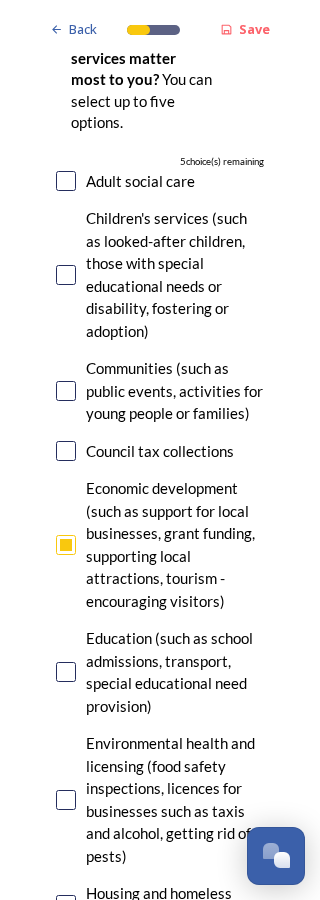 checkbox on "true" 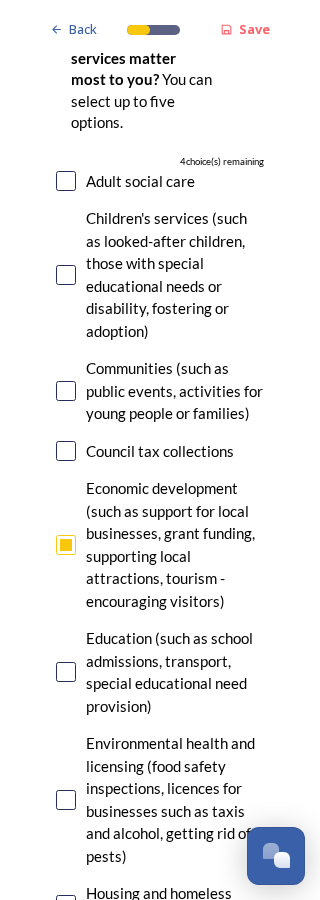 click at bounding box center (66, 672) 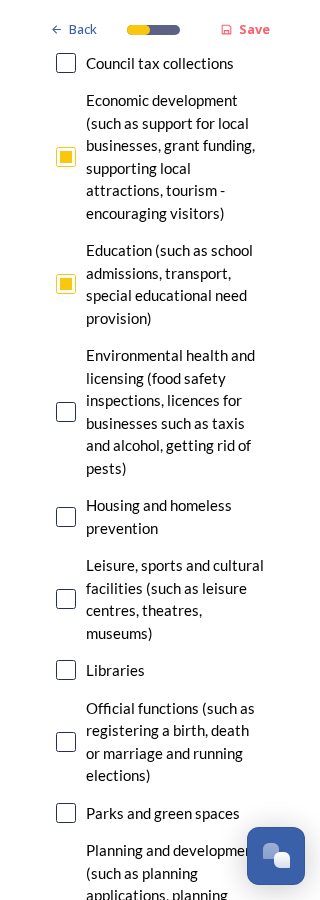 scroll, scrollTop: 706, scrollLeft: 0, axis: vertical 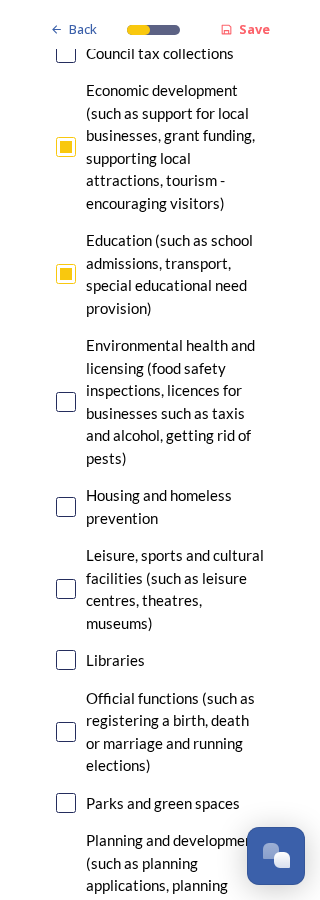 click at bounding box center (66, 589) 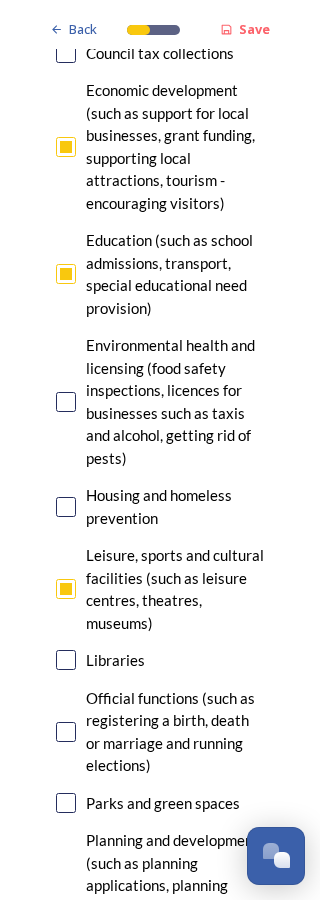 click on "7. Council services will continue, no matter what the local government structure looks like.  ﻿﻿Which of the following council services matter most to you?  You can select up to five options. 2  choice(s) remaining Adult social care   Children's services (such as looked-after children, those with special educational needs or disability, fostering or adoption) Communities (such as public events, activities for young people or families) Council tax collections Economic development (such as support for local businesses, grant funding, supporting local attractions, tourism - encouraging visitors)  Education (such as school admissions, transport, special educational need provision)  Environmental health and licensing (food safety inspections, licences for businesses such as taxis and alcohol, getting rid of pests) Housing and homeless prevention Leisure, sports and cultural facilities (such as leisure centres, theatres, museums) Libraries Parks and green spaces Public safety Trading standards" at bounding box center [160, 510] 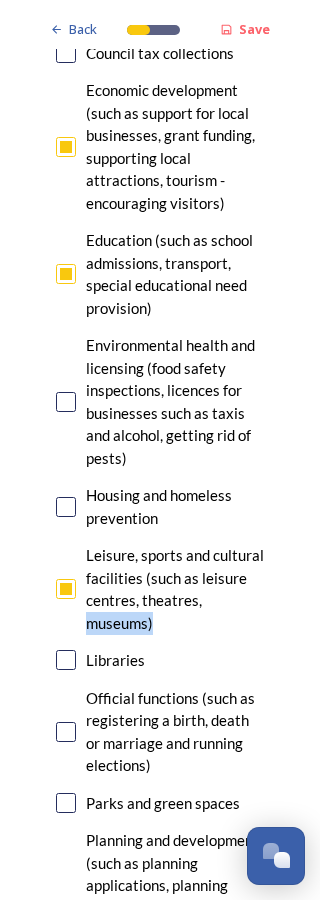 click at bounding box center [66, 660] 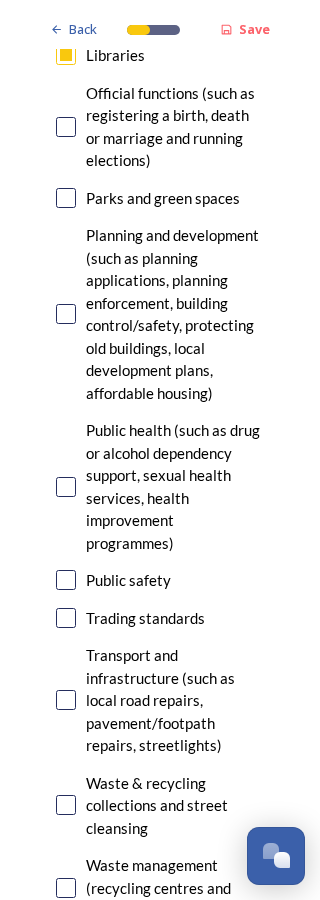 scroll, scrollTop: 1315, scrollLeft: 0, axis: vertical 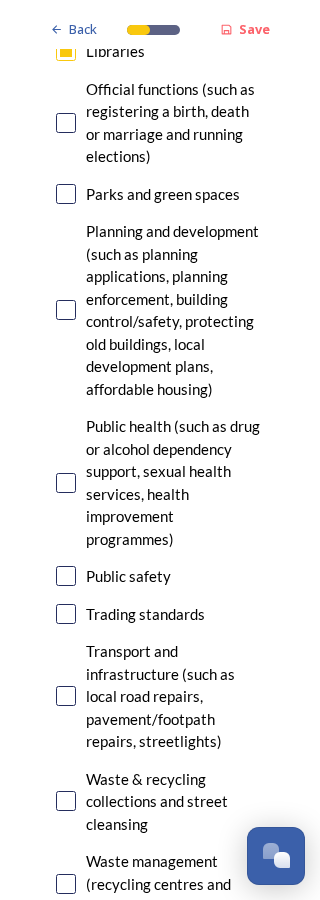 click on "Transport and infrastructure (such as local road repairs, pavement/footpath repairs, streetlights)" at bounding box center [160, 696] 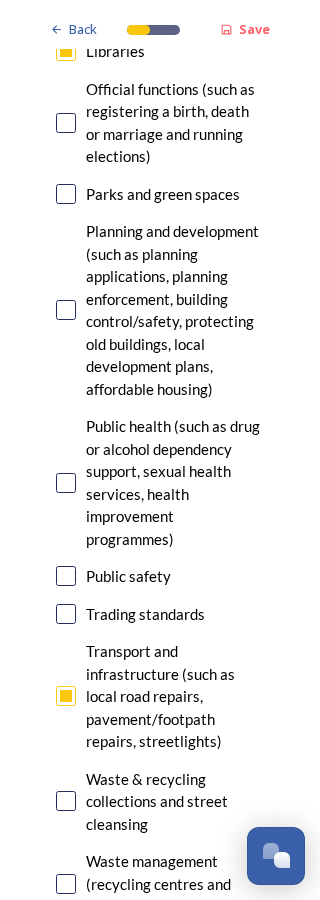 checkbox on "true" 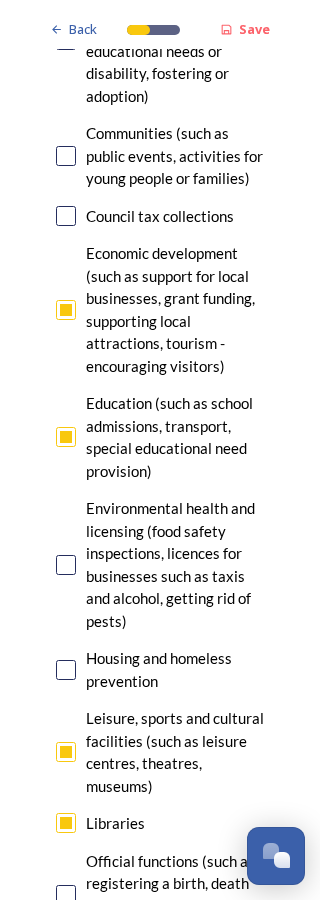 scroll, scrollTop: 543, scrollLeft: 0, axis: vertical 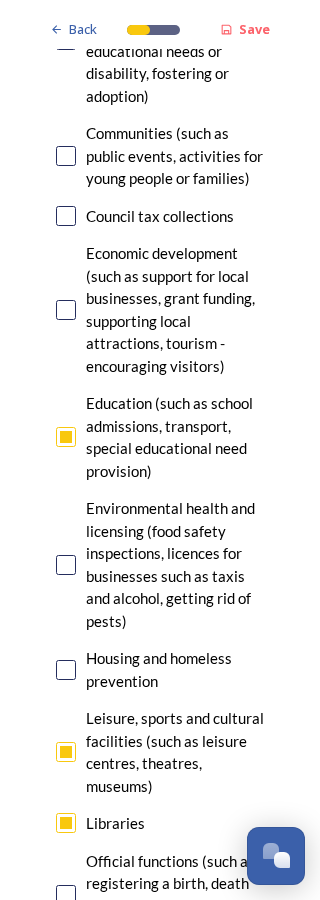 checkbox on "false" 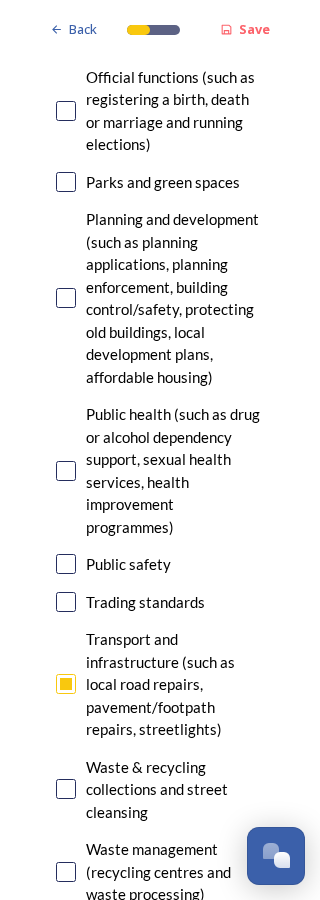 scroll, scrollTop: 1327, scrollLeft: 0, axis: vertical 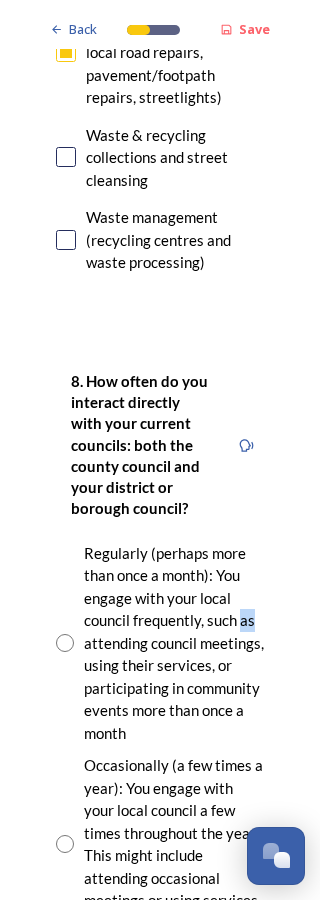click on "Back Save Your local services 7. Council services will continue, no matter what the local government structure looks like.  ﻿﻿Which of the following council services matter most to you?  You can select up to five options. 0  choice(s) remaining Adult social care   Children's services (such as looked-after children, those with special educational needs or disability, fostering or adoption) Communities (such as public events, activities for young people or families) Council tax collections Economic development (such as support for local businesses, grant funding, supporting local attractions, tourism - encouraging visitors)  Education (such as school admissions, transport, special educational need provision)  Environmental health and licensing (food safety inspections, licences for businesses such as taxis and alcohol, getting rid of pests) Housing and homeless prevention Leisure, sports and cultural facilities (such as leisure centres, theatres, museums) Libraries Parks and green spaces Public safety" at bounding box center [160, 356] 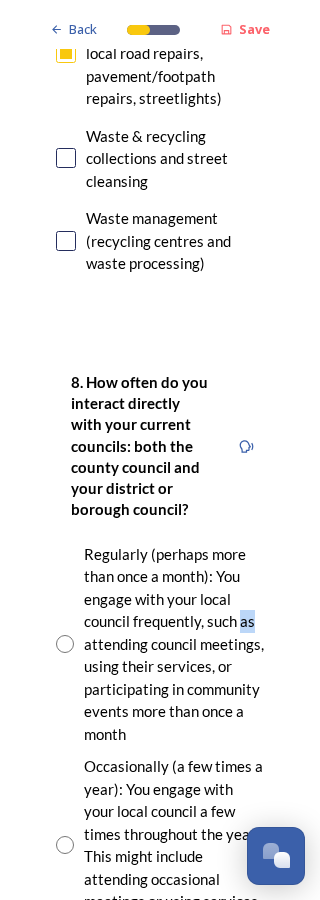 scroll, scrollTop: 1958, scrollLeft: 0, axis: vertical 